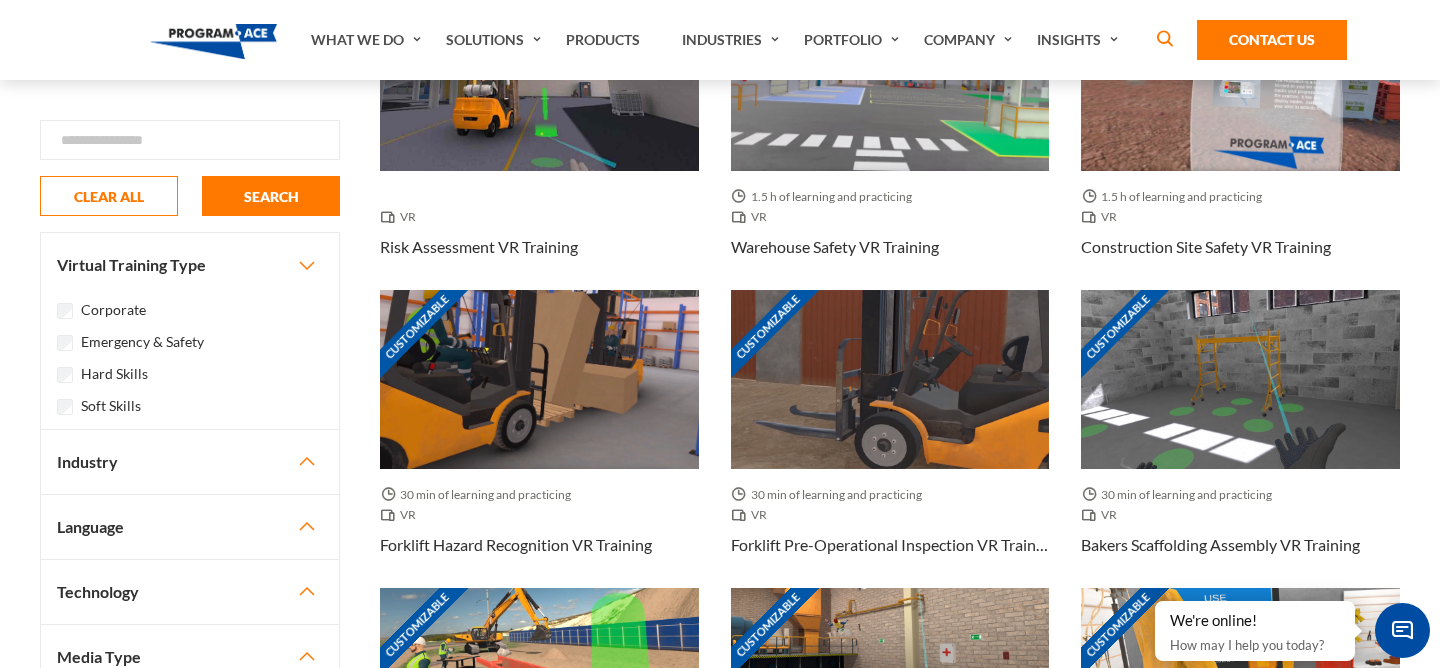 scroll, scrollTop: 537, scrollLeft: 0, axis: vertical 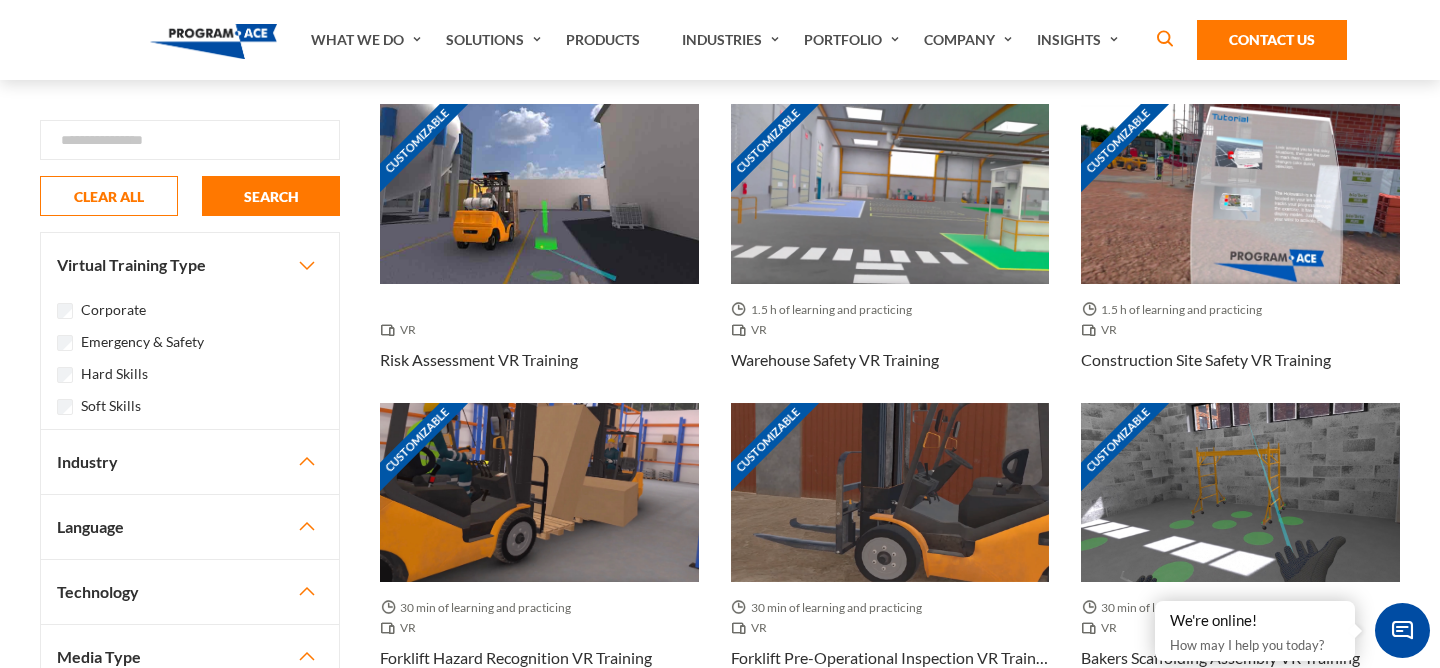 click on "Customizable" at bounding box center (890, 193) 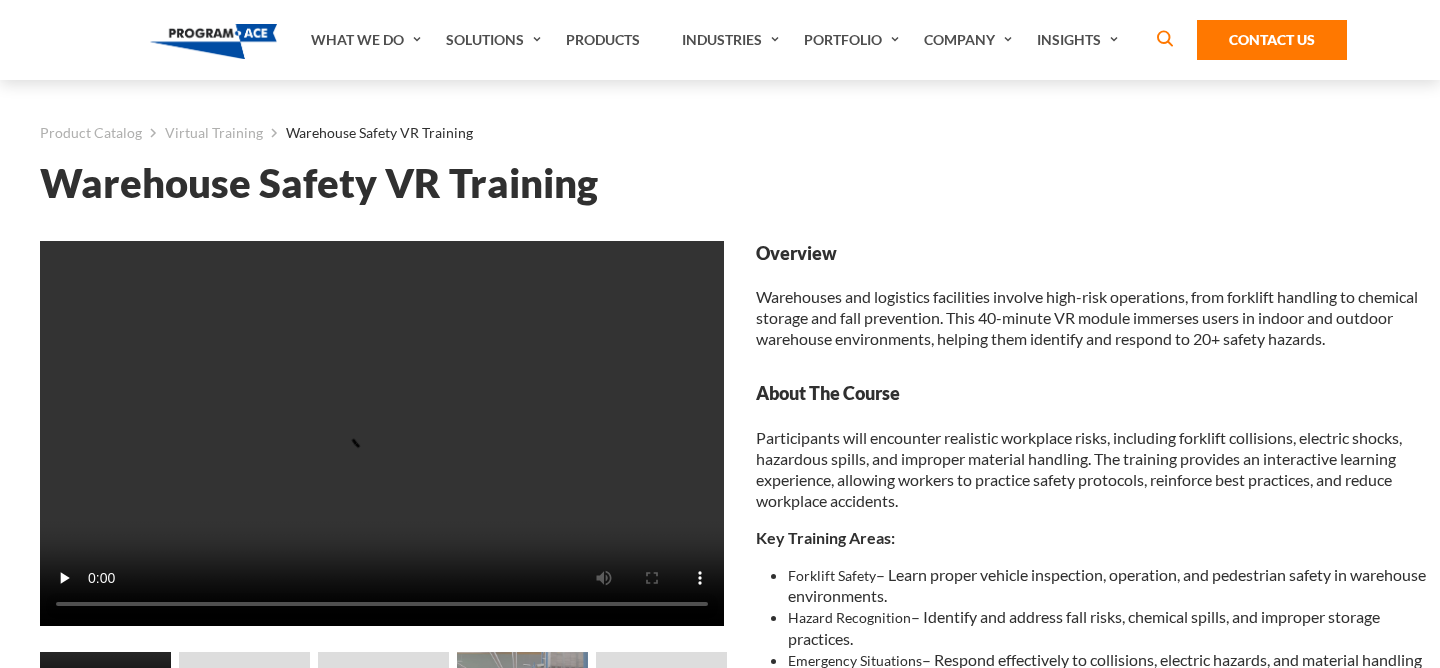 scroll, scrollTop: 0, scrollLeft: 0, axis: both 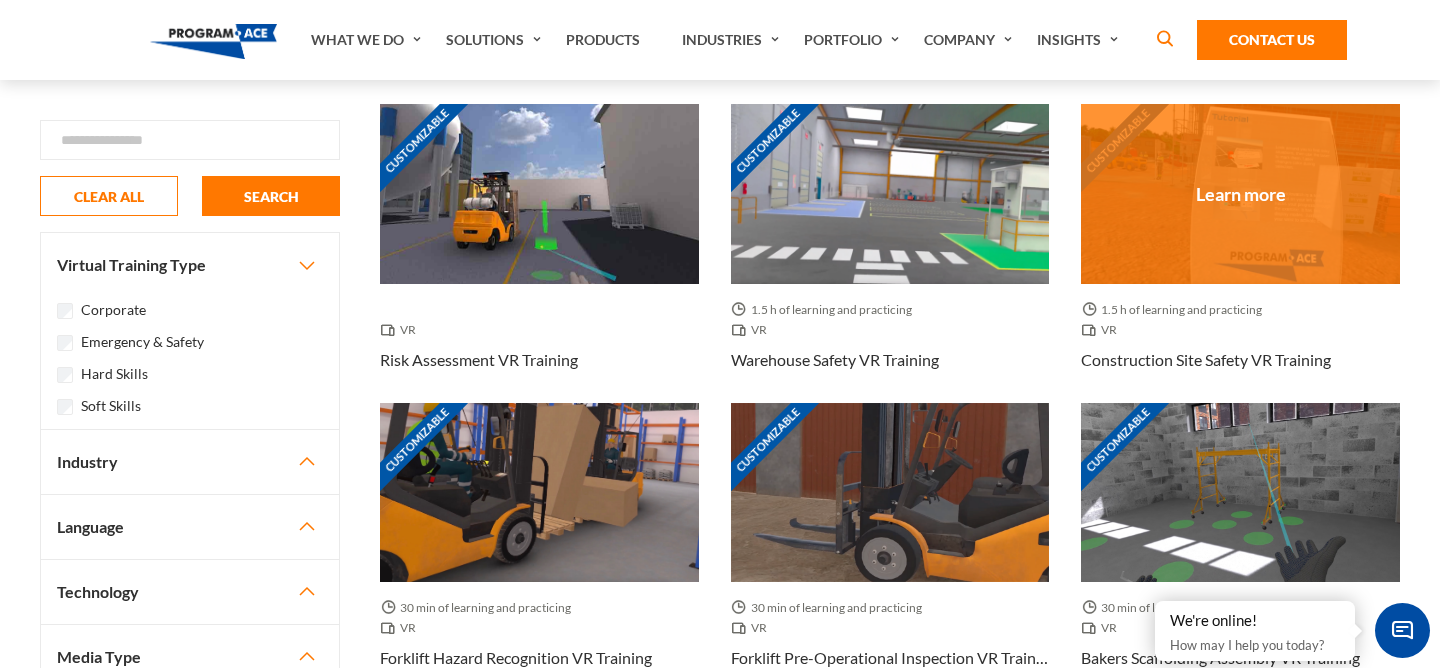 click on "Customizable" at bounding box center (1240, 193) 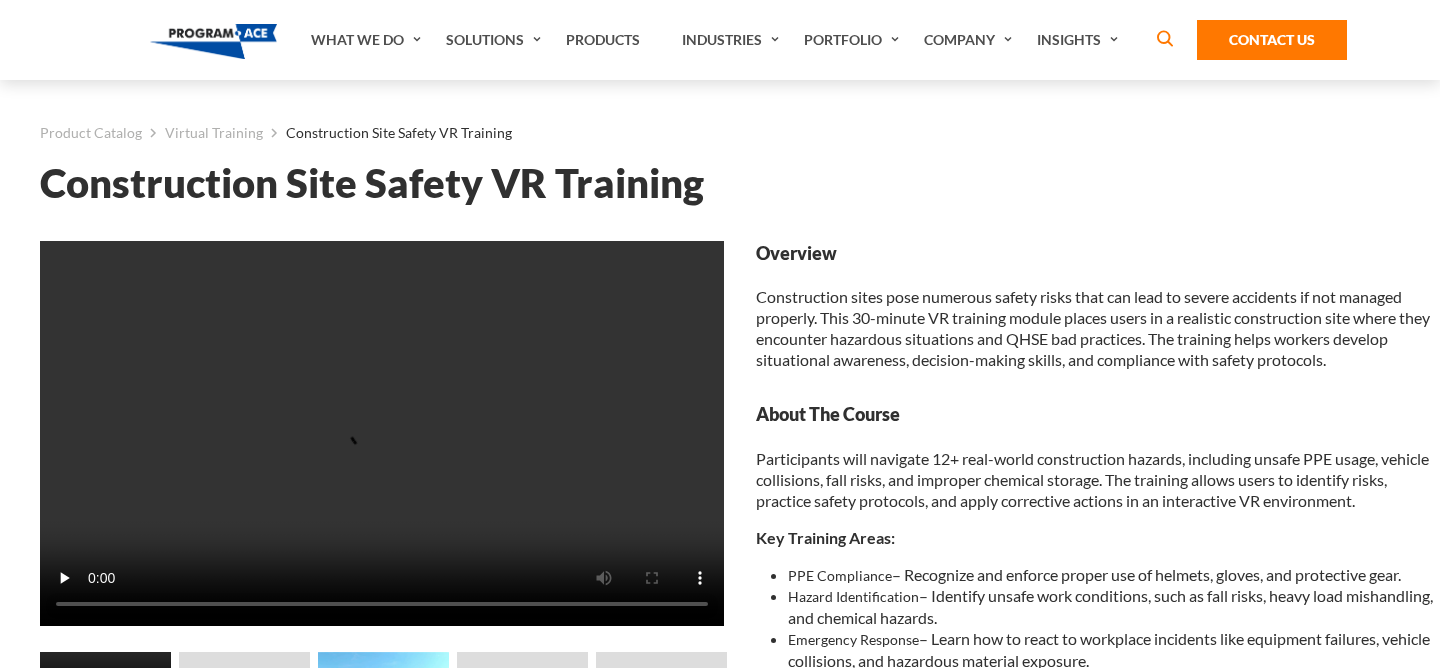 scroll, scrollTop: 0, scrollLeft: 0, axis: both 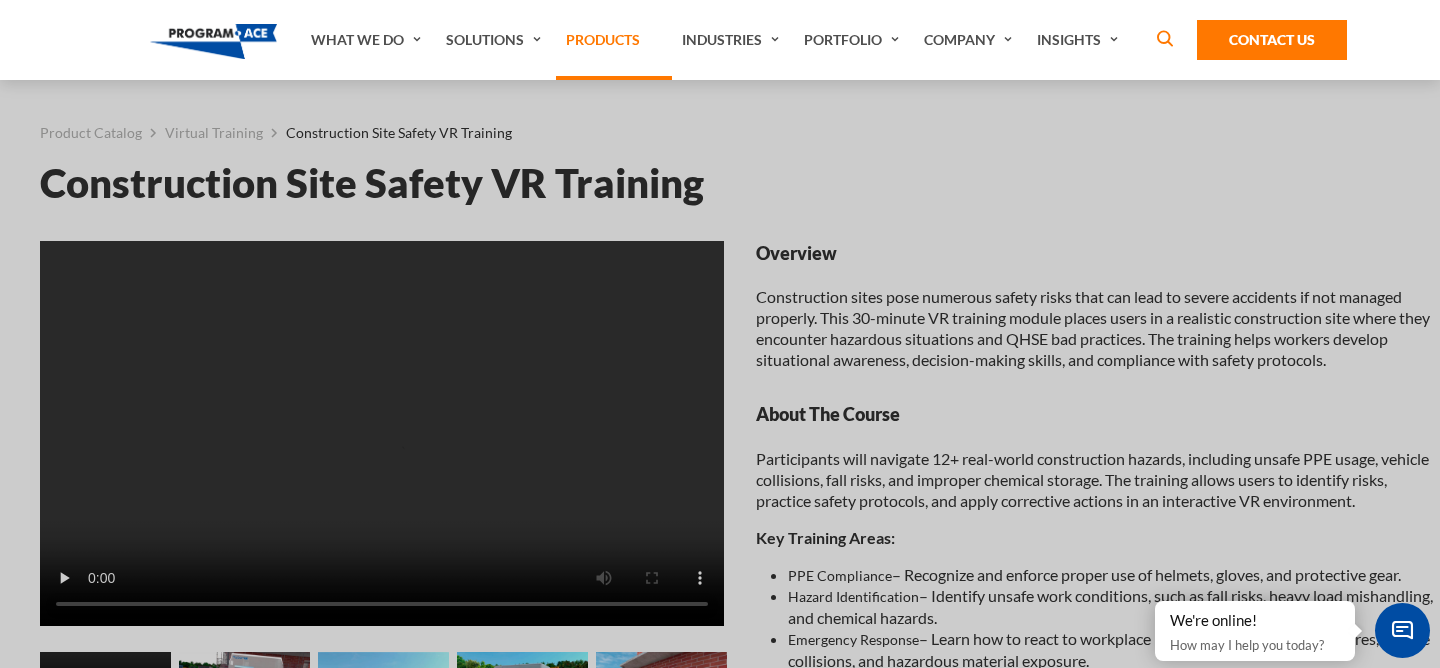 click on "Products" at bounding box center (614, 40) 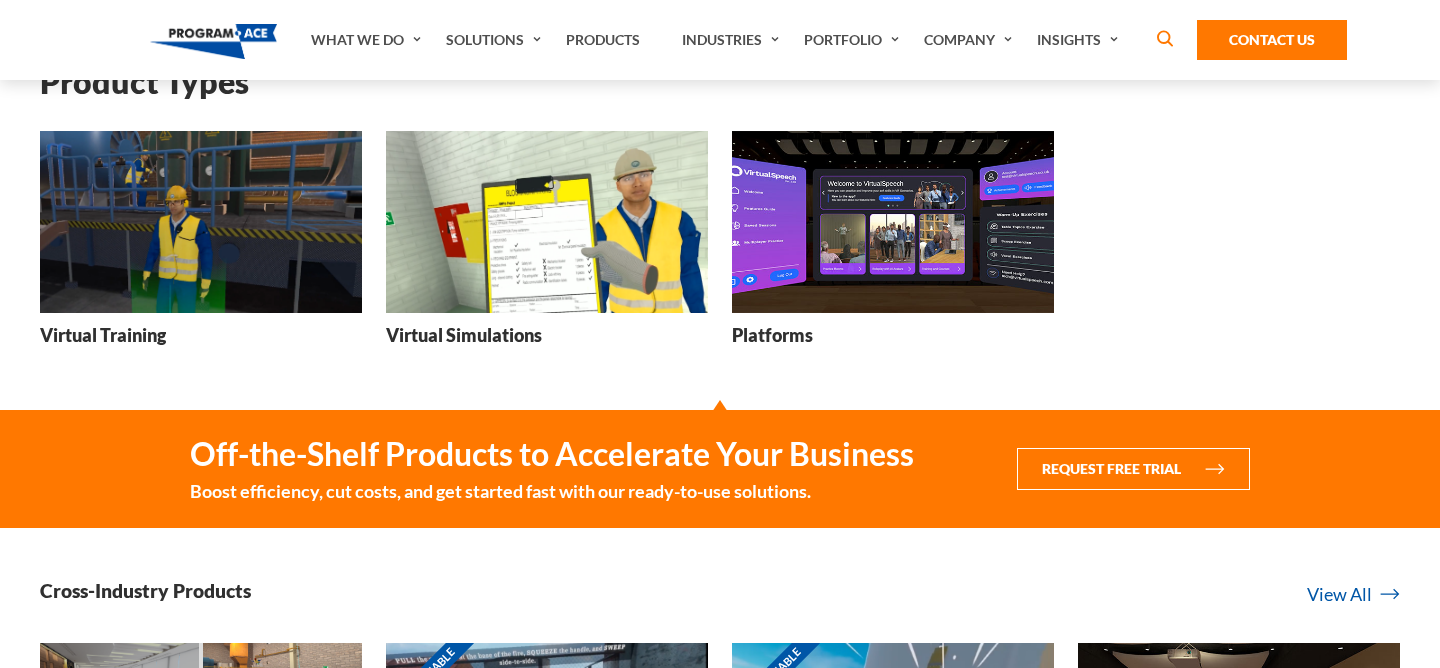 scroll, scrollTop: 385, scrollLeft: 0, axis: vertical 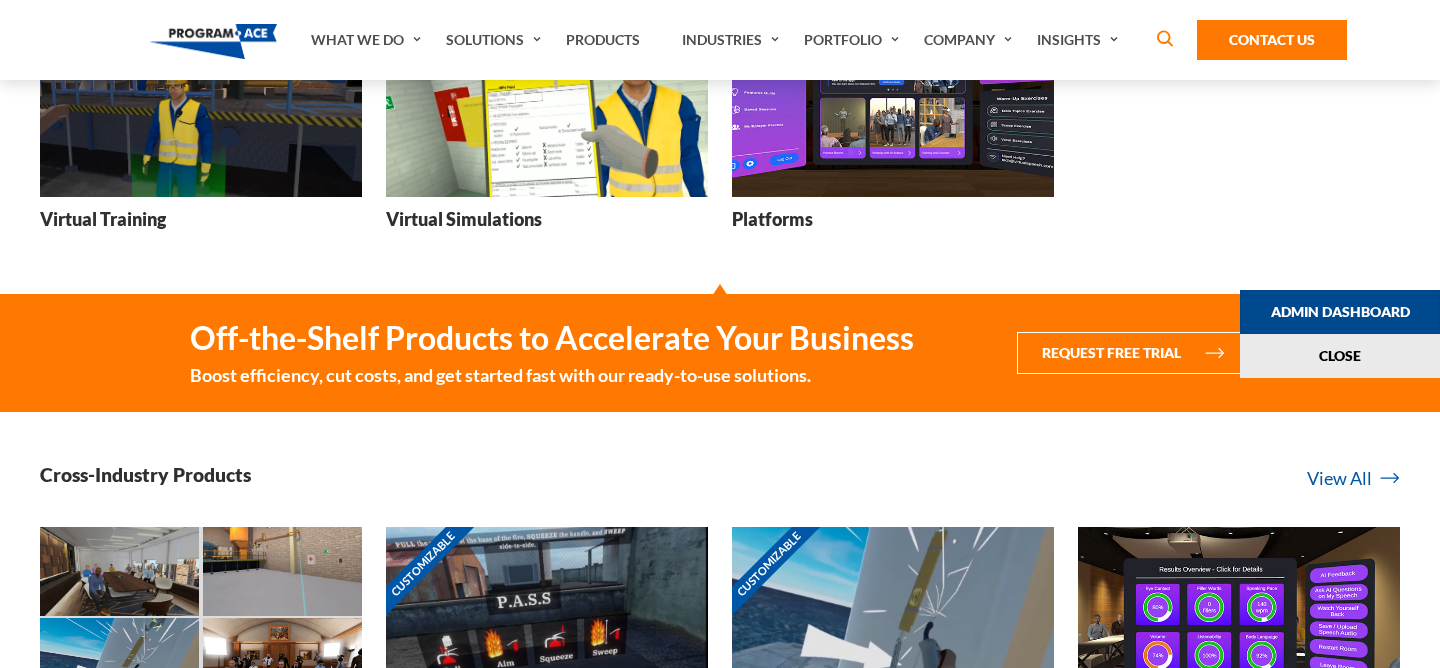 click on "Admin Dashboard" at bounding box center (1340, 312) 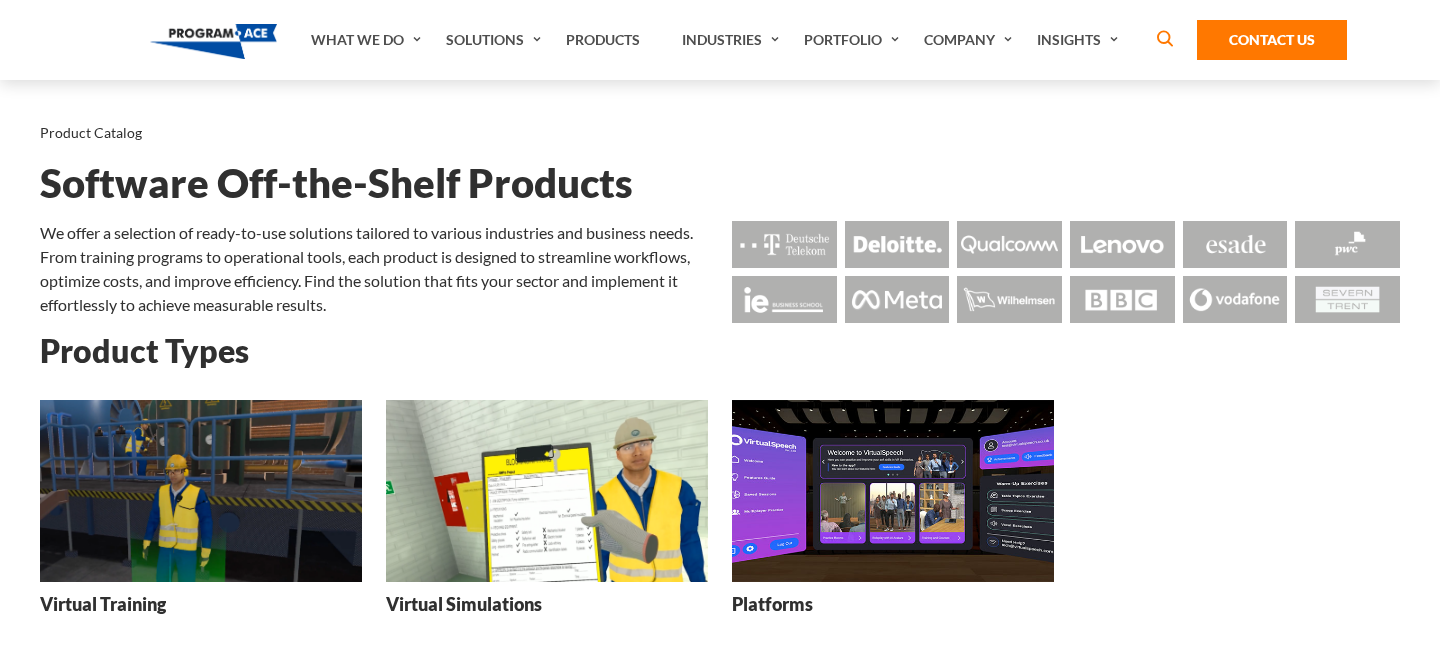 scroll, scrollTop: 0, scrollLeft: 0, axis: both 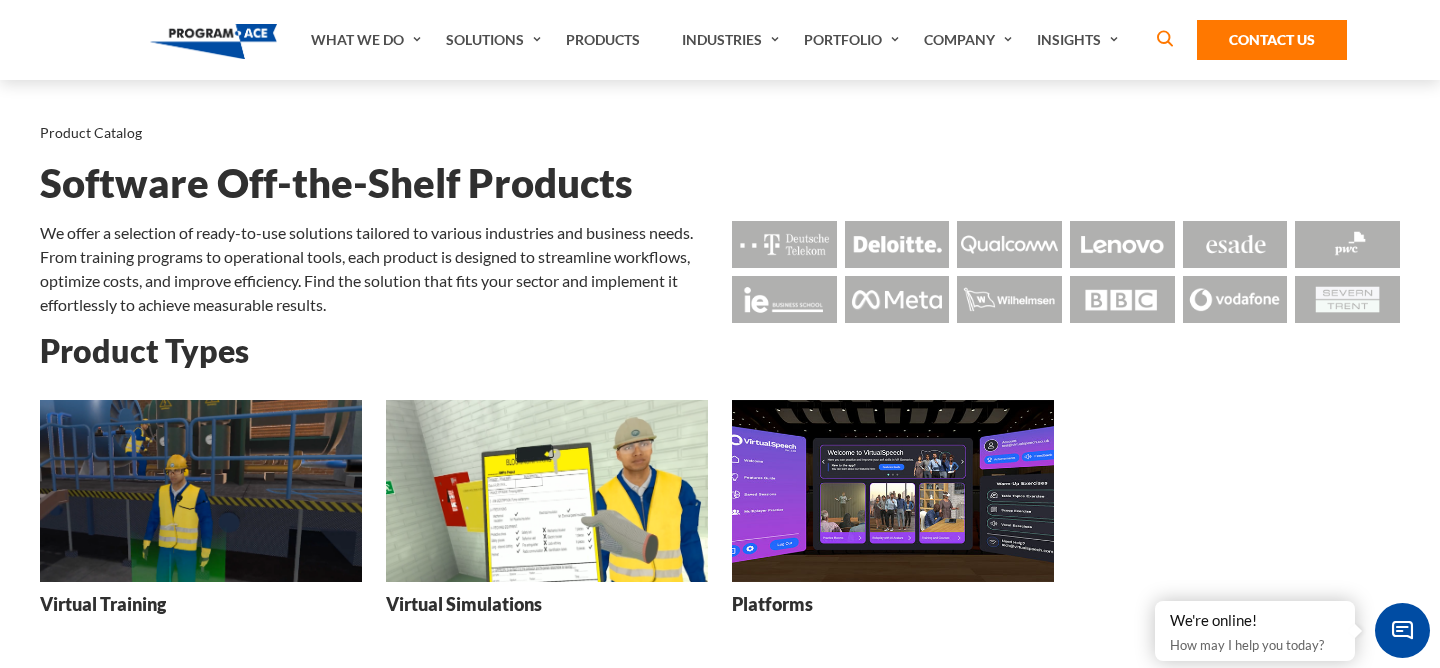 click at bounding box center [201, 490] 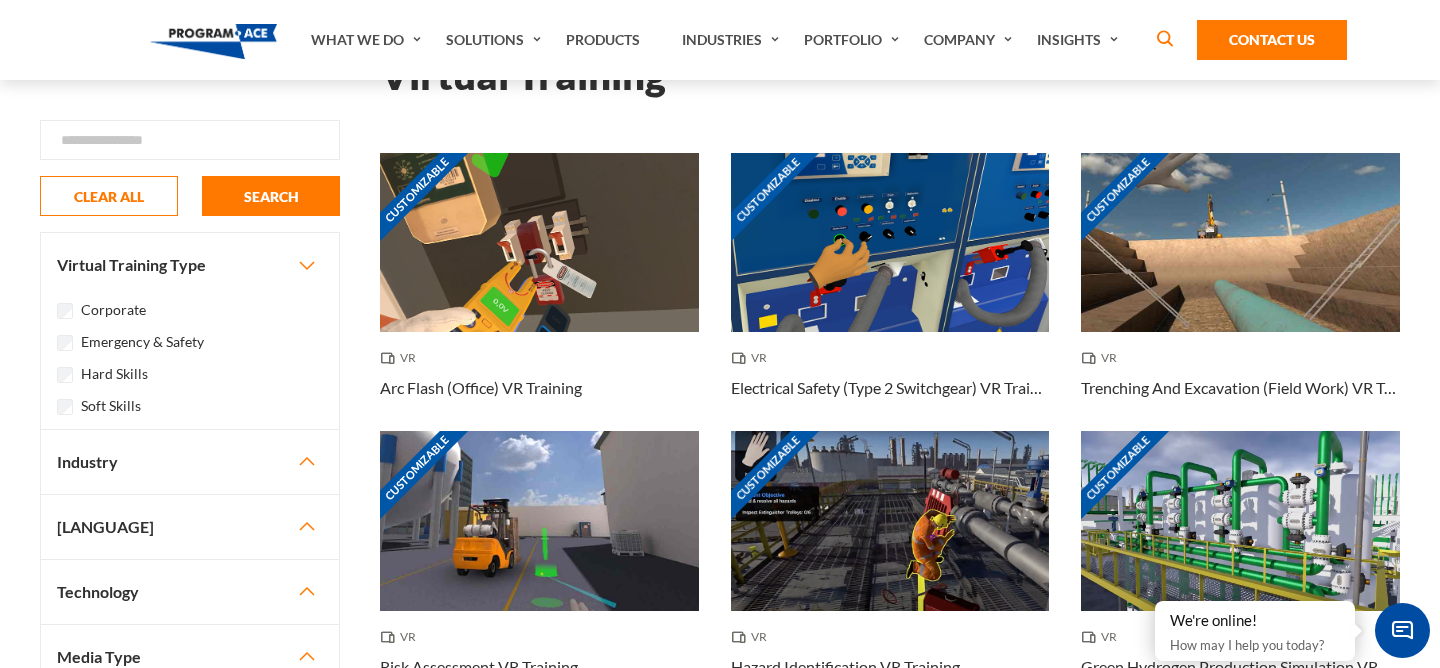 scroll, scrollTop: 106, scrollLeft: 0, axis: vertical 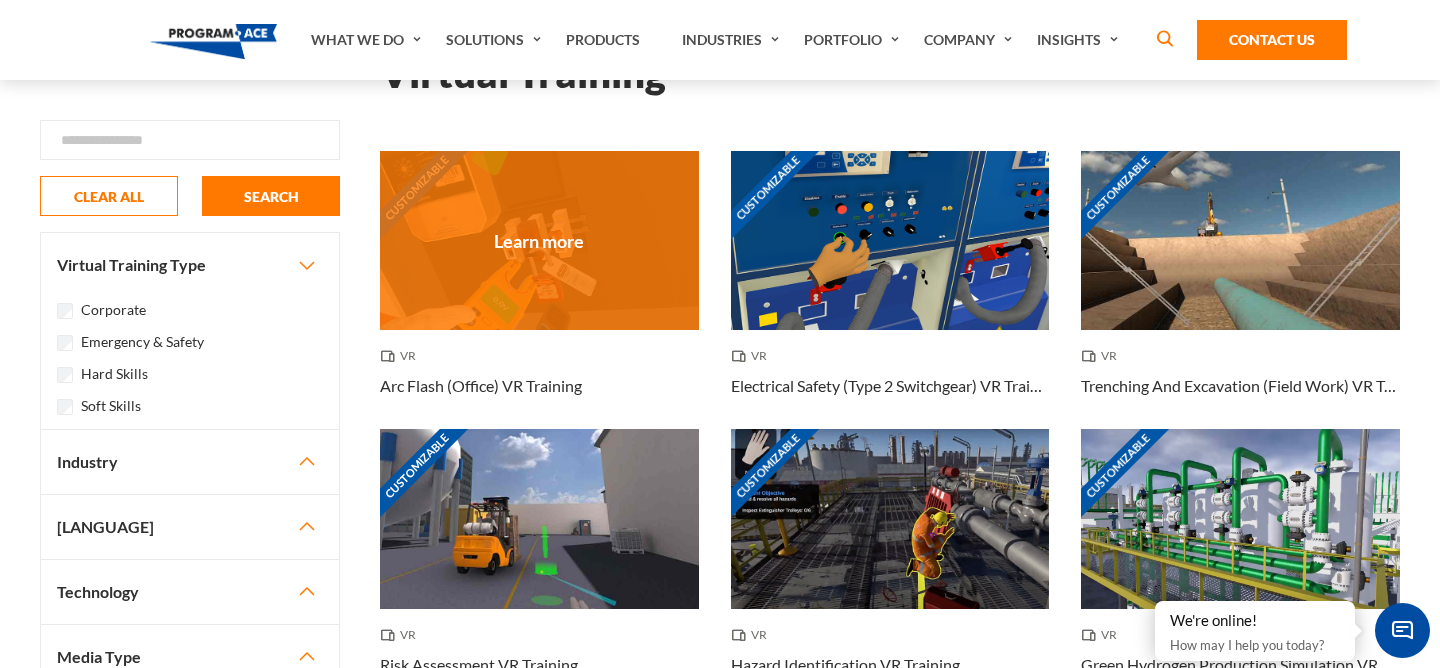 click on "Customizable" at bounding box center [539, 240] 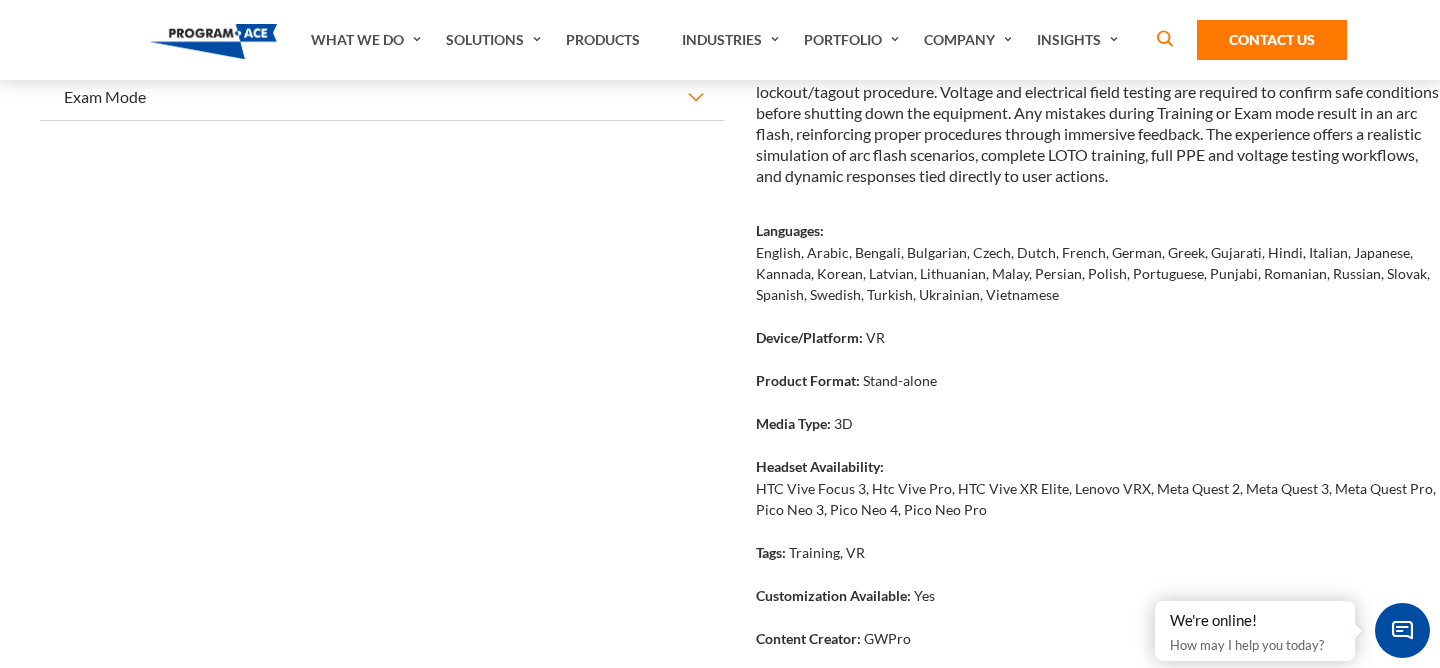 scroll, scrollTop: 829, scrollLeft: 0, axis: vertical 